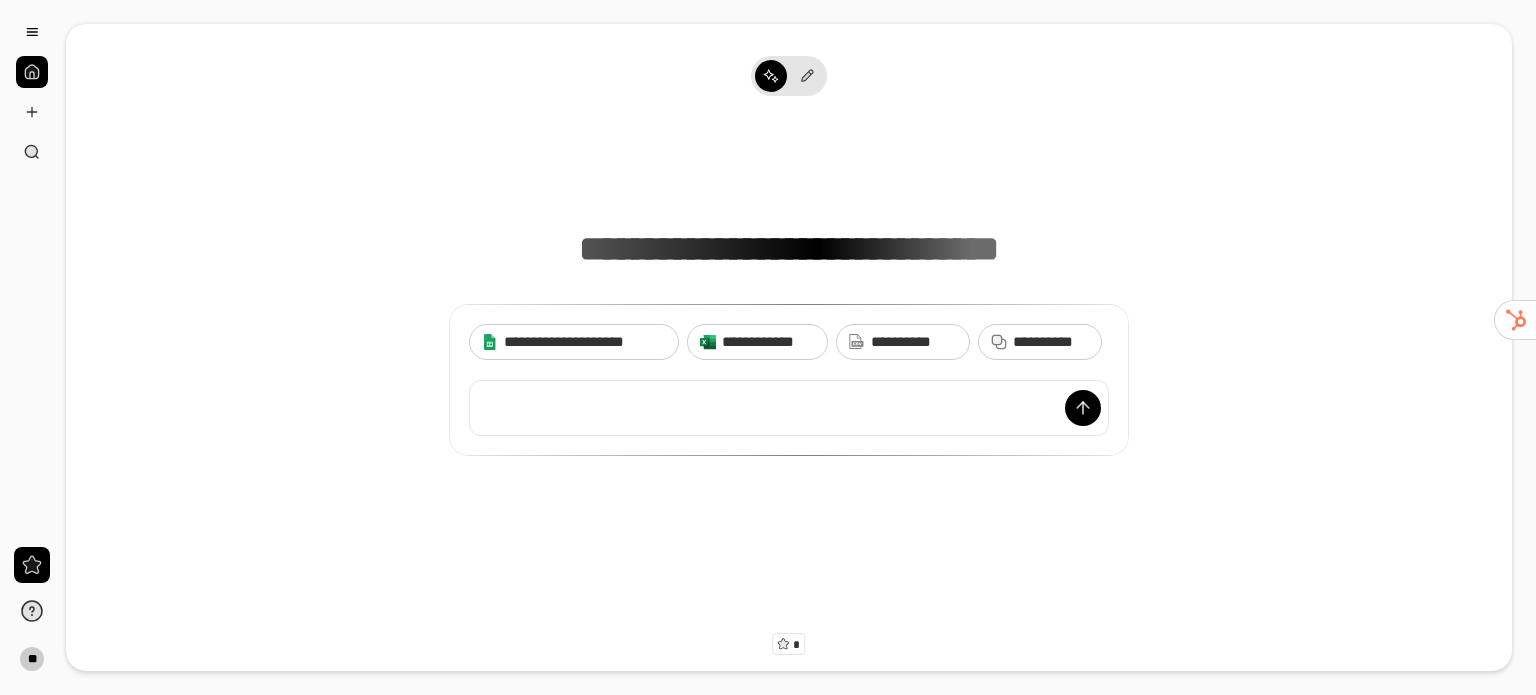 scroll, scrollTop: 0, scrollLeft: 0, axis: both 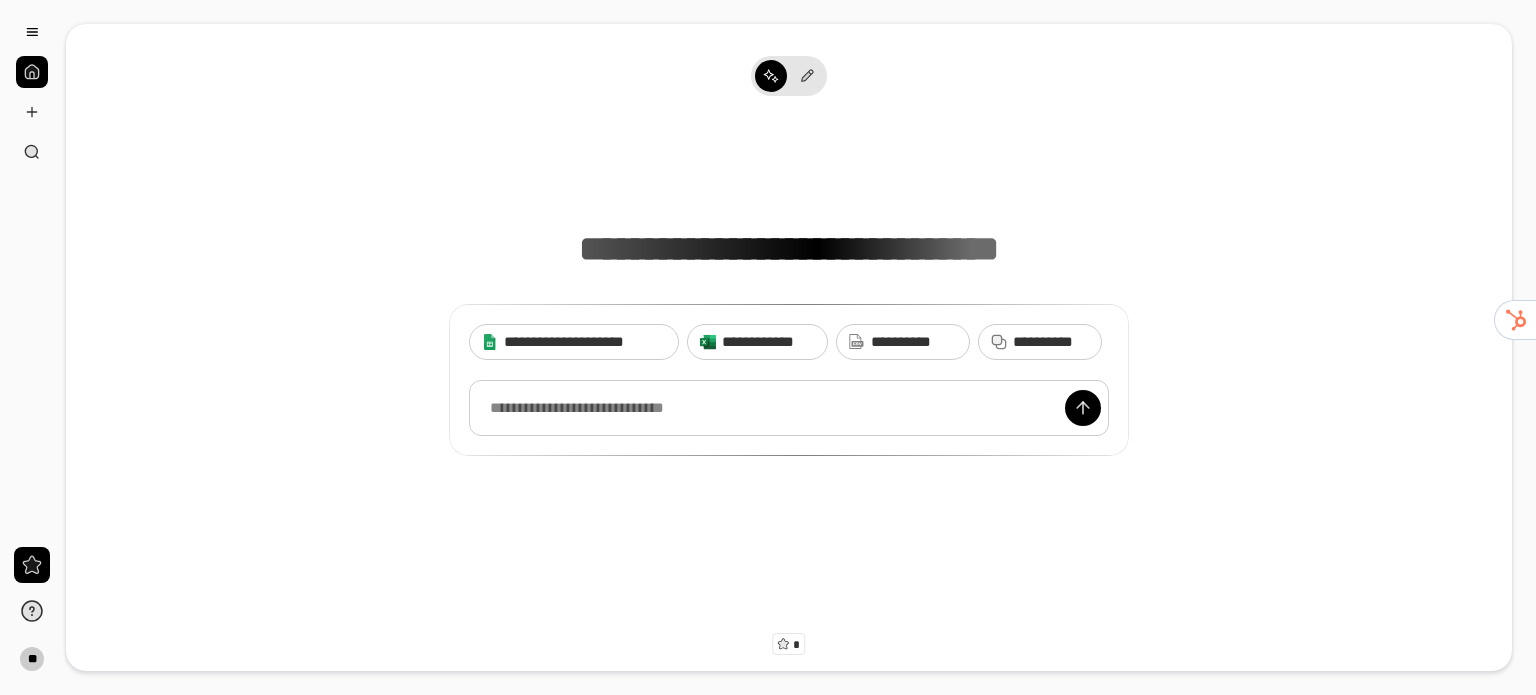click at bounding box center (789, 408) 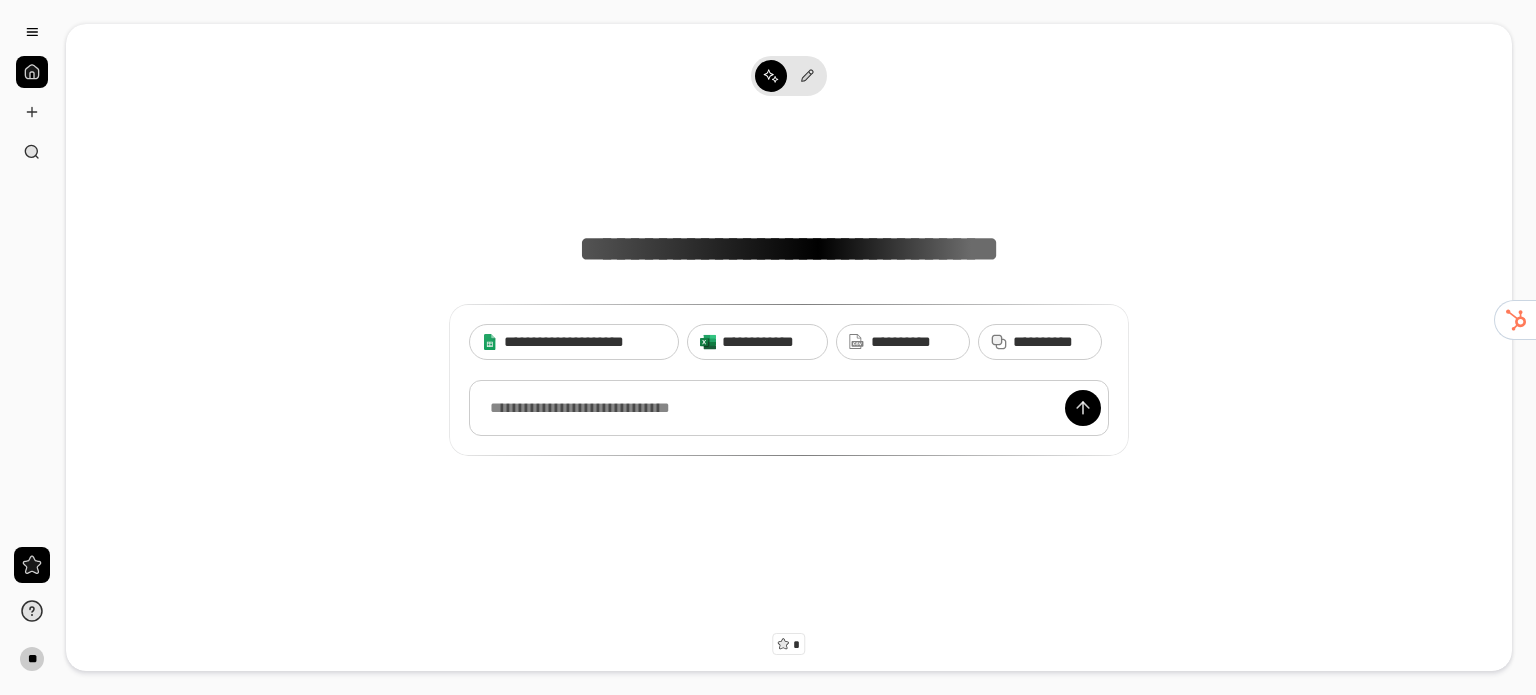 paste 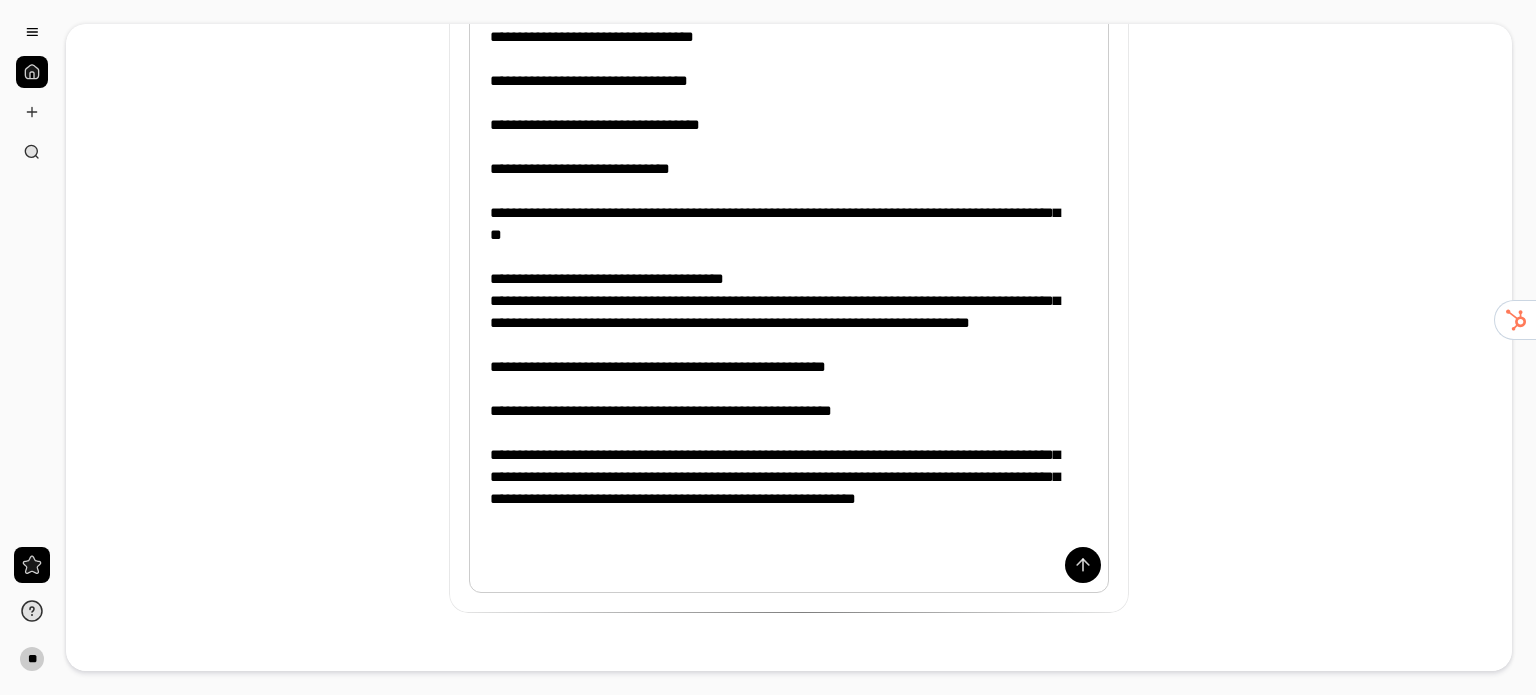 scroll, scrollTop: 828, scrollLeft: 0, axis: vertical 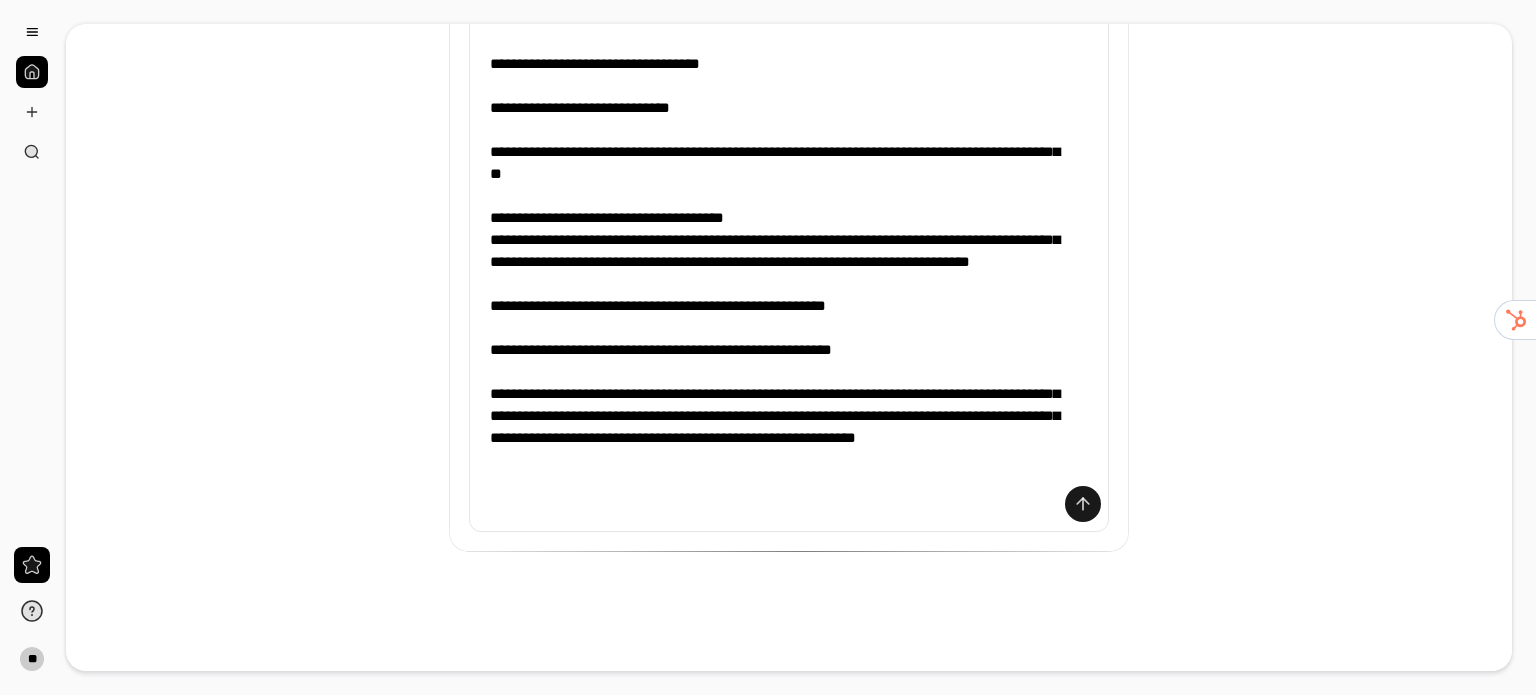 click at bounding box center [1083, 504] 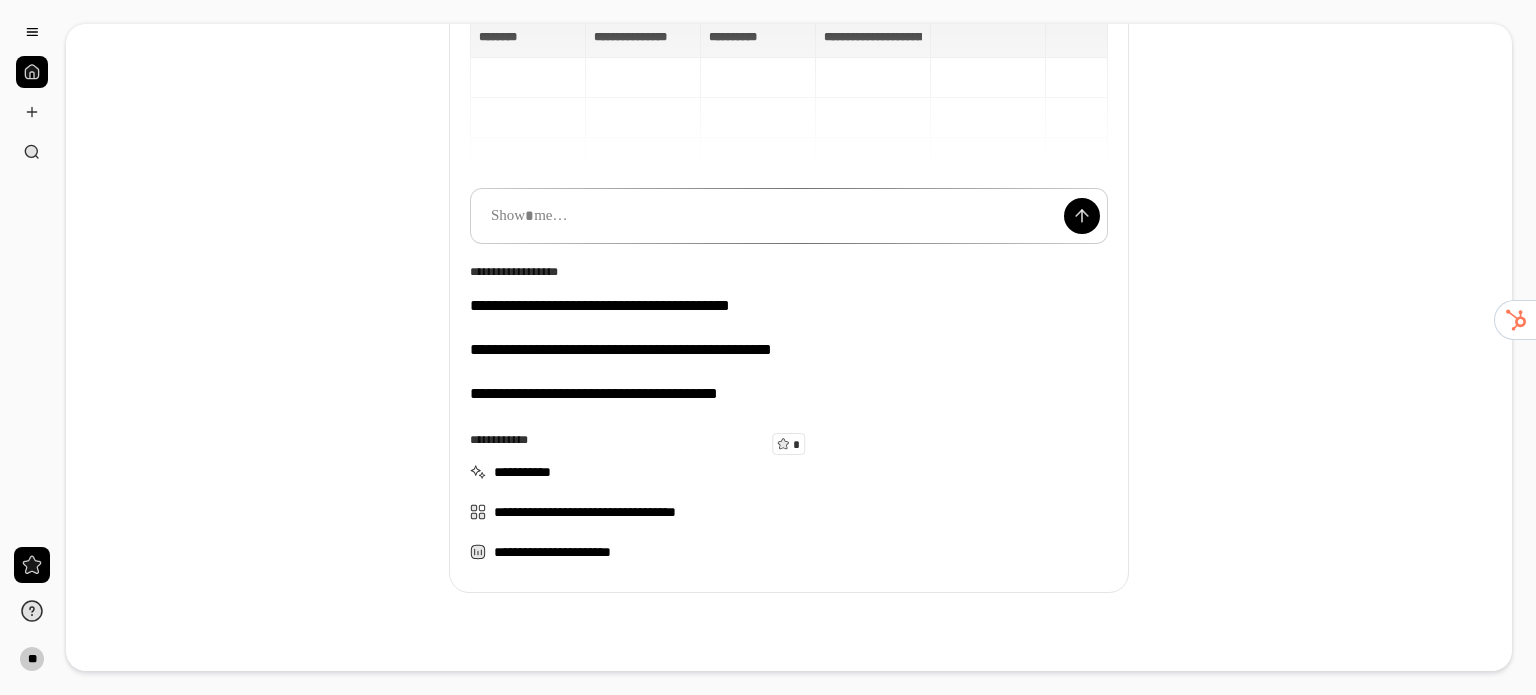 scroll, scrollTop: 100, scrollLeft: 0, axis: vertical 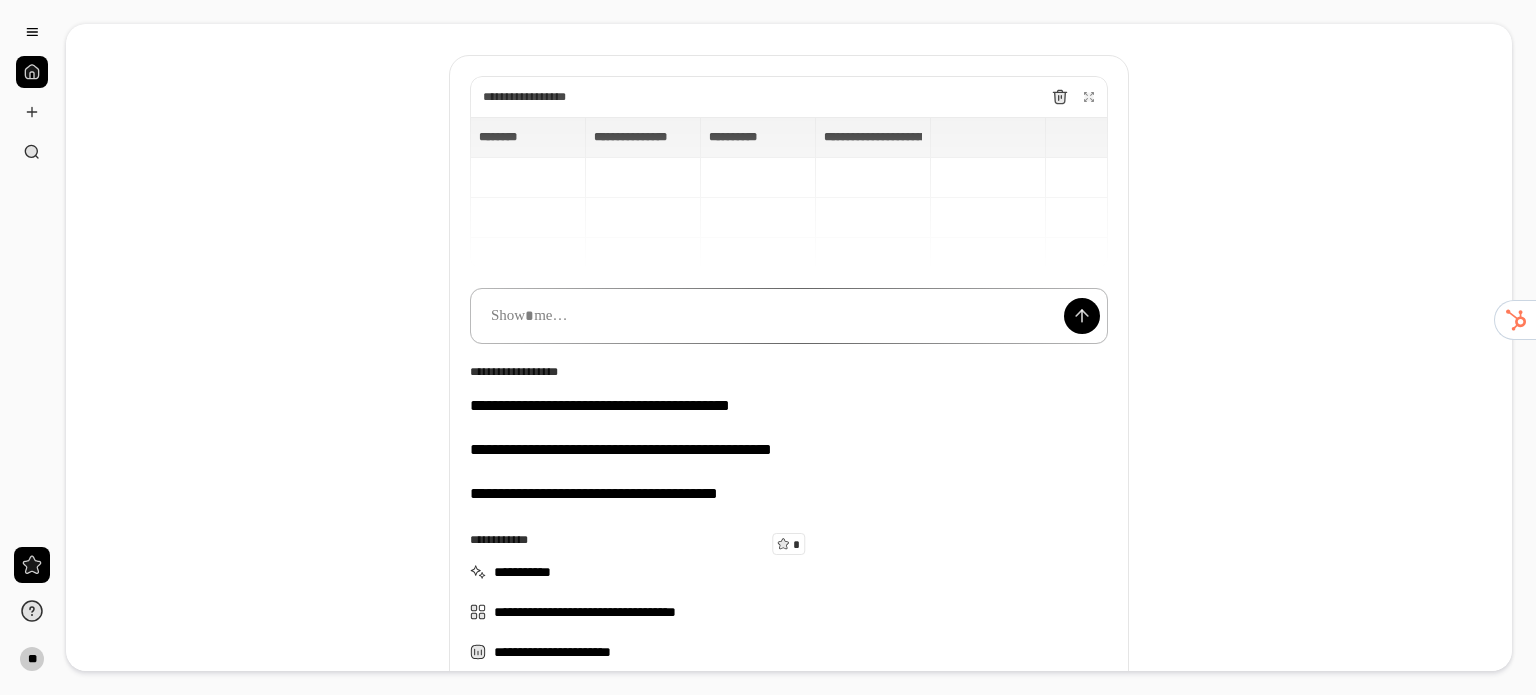 click at bounding box center [789, 316] 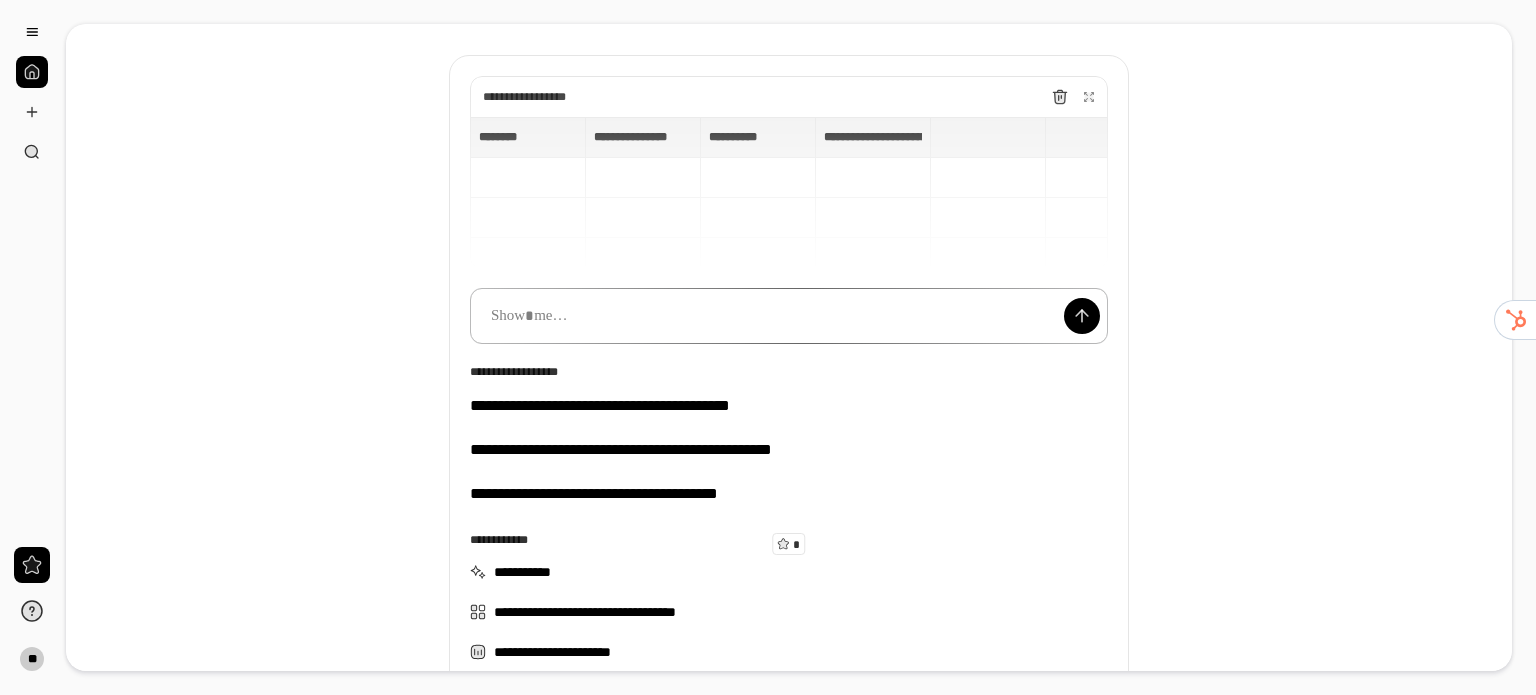 type 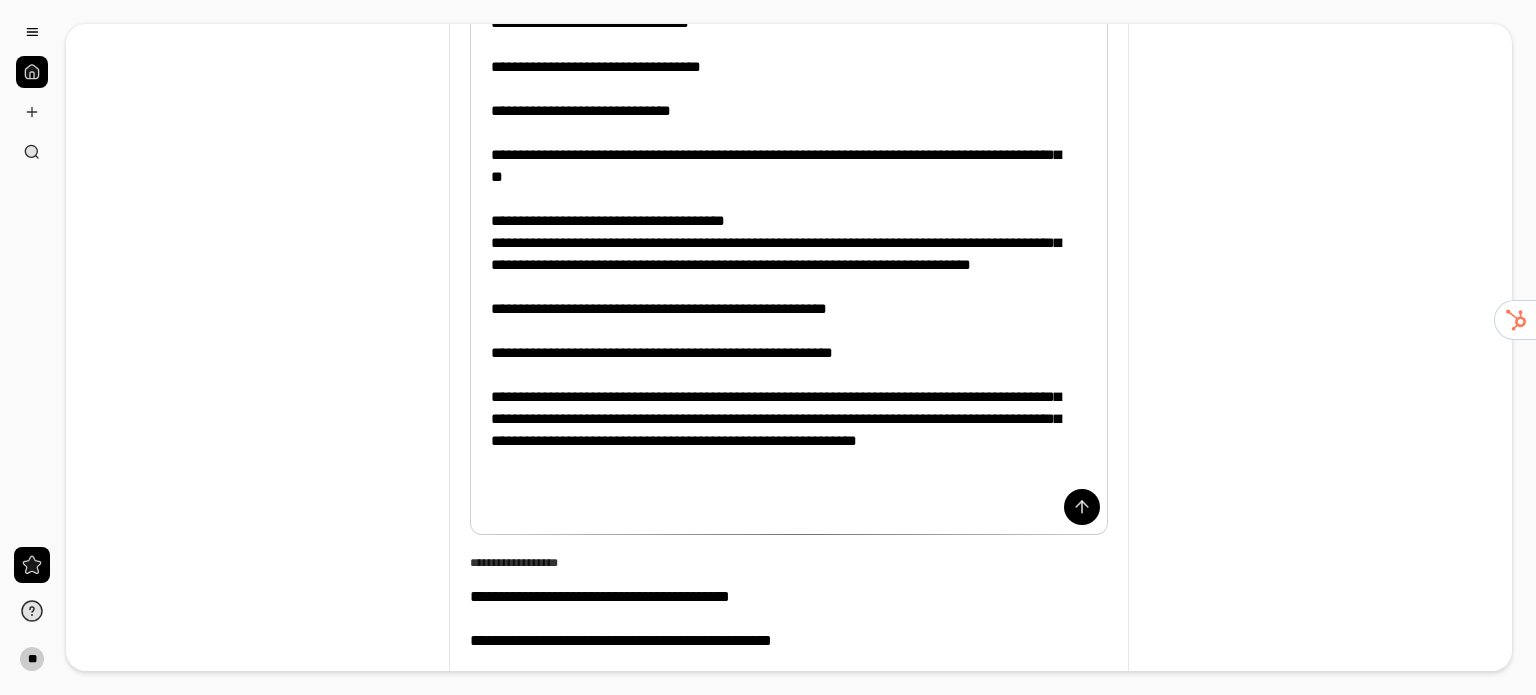 scroll, scrollTop: 977, scrollLeft: 0, axis: vertical 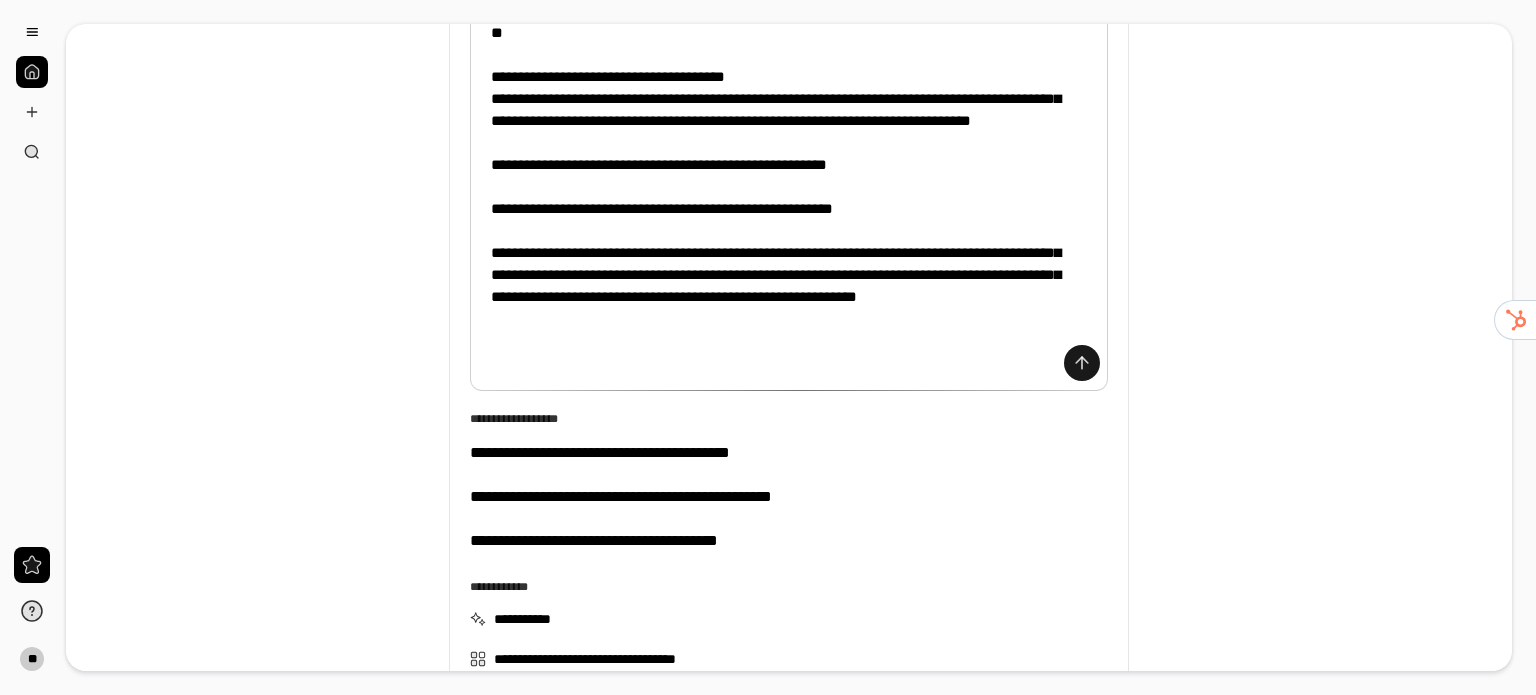 click at bounding box center (1082, 363) 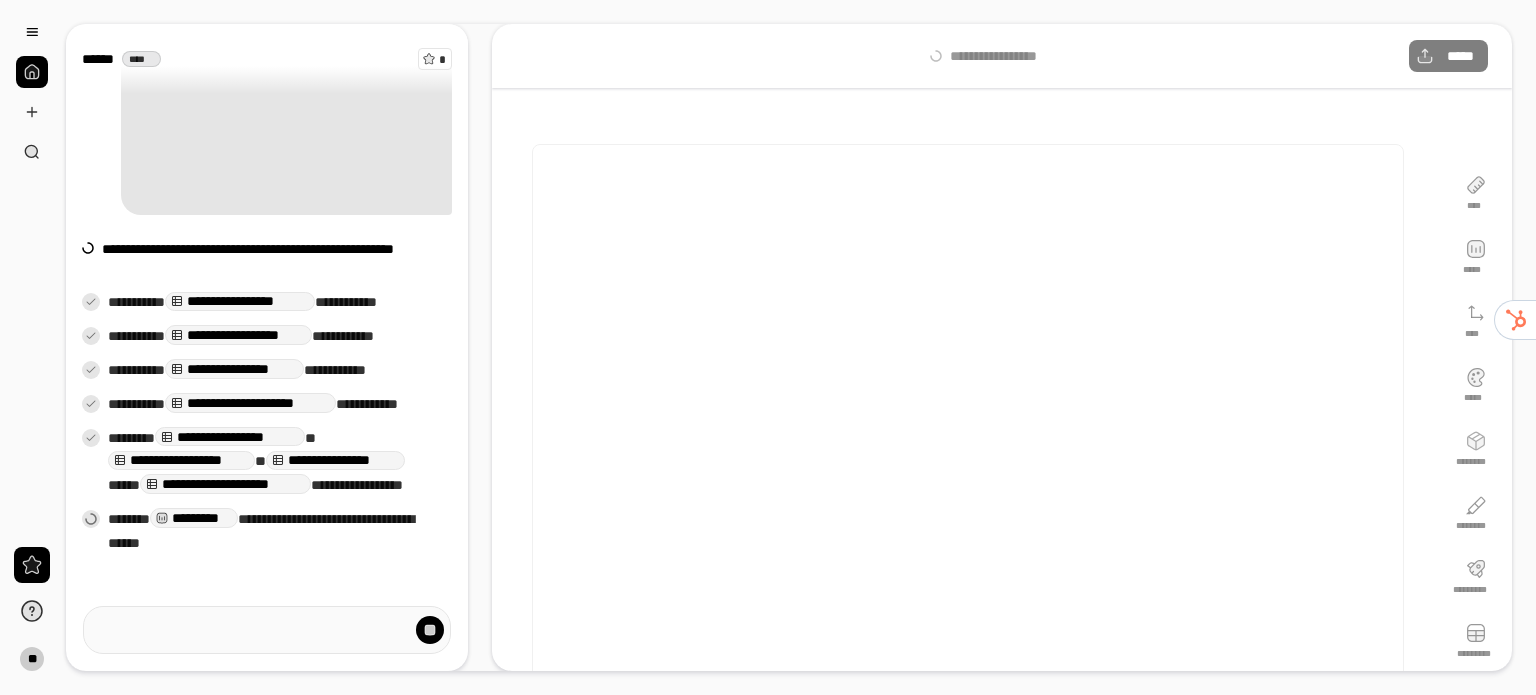 scroll, scrollTop: 526, scrollLeft: 0, axis: vertical 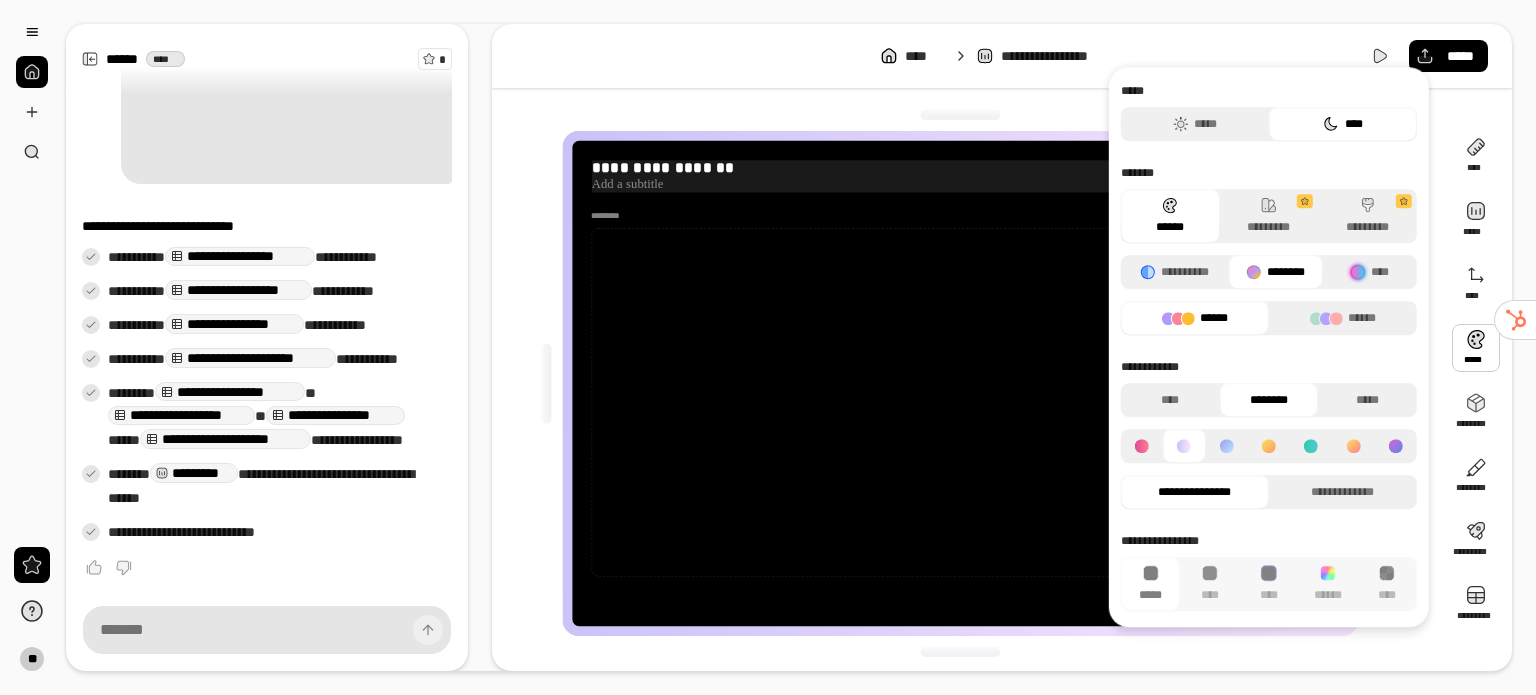 click on "**********" at bounding box center [960, 168] 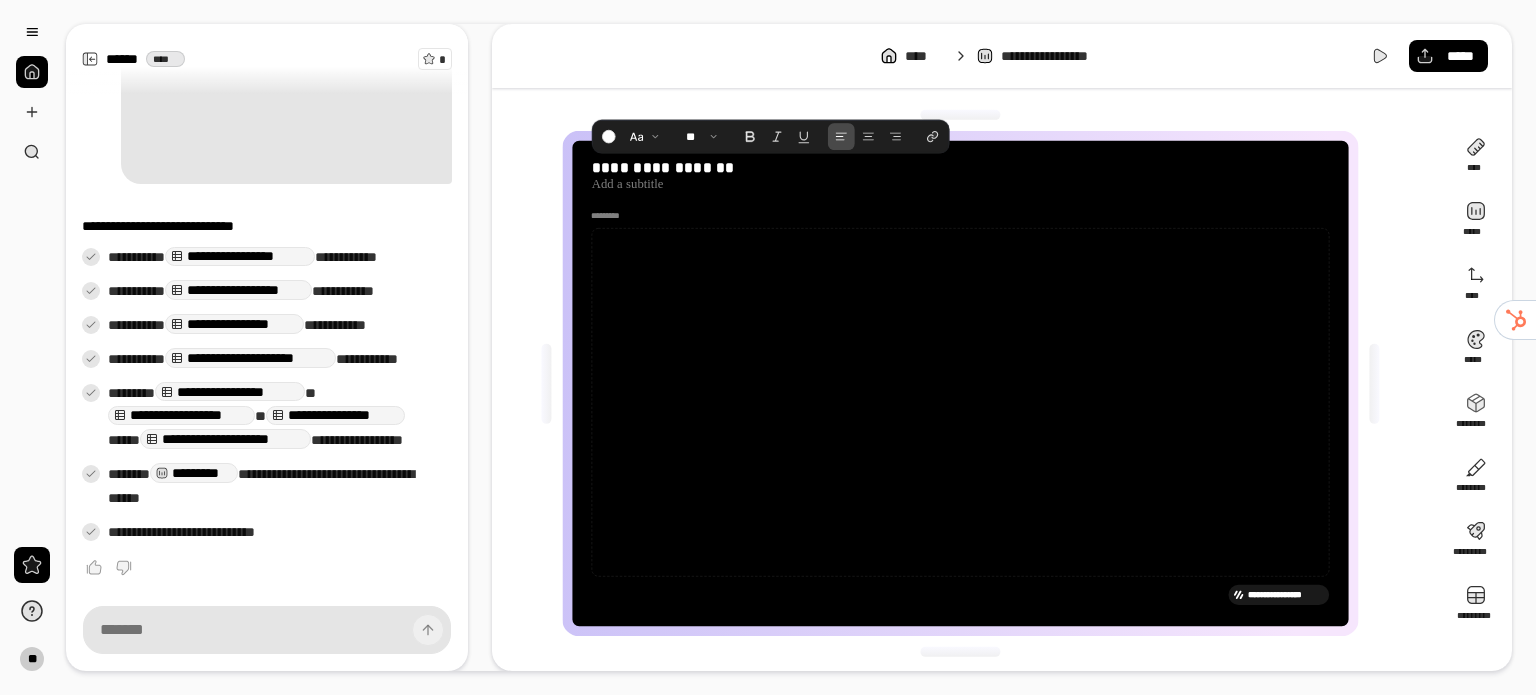click on "** [FIRST] [LAST] [LAST] [LAST]" at bounding box center [968, 383] 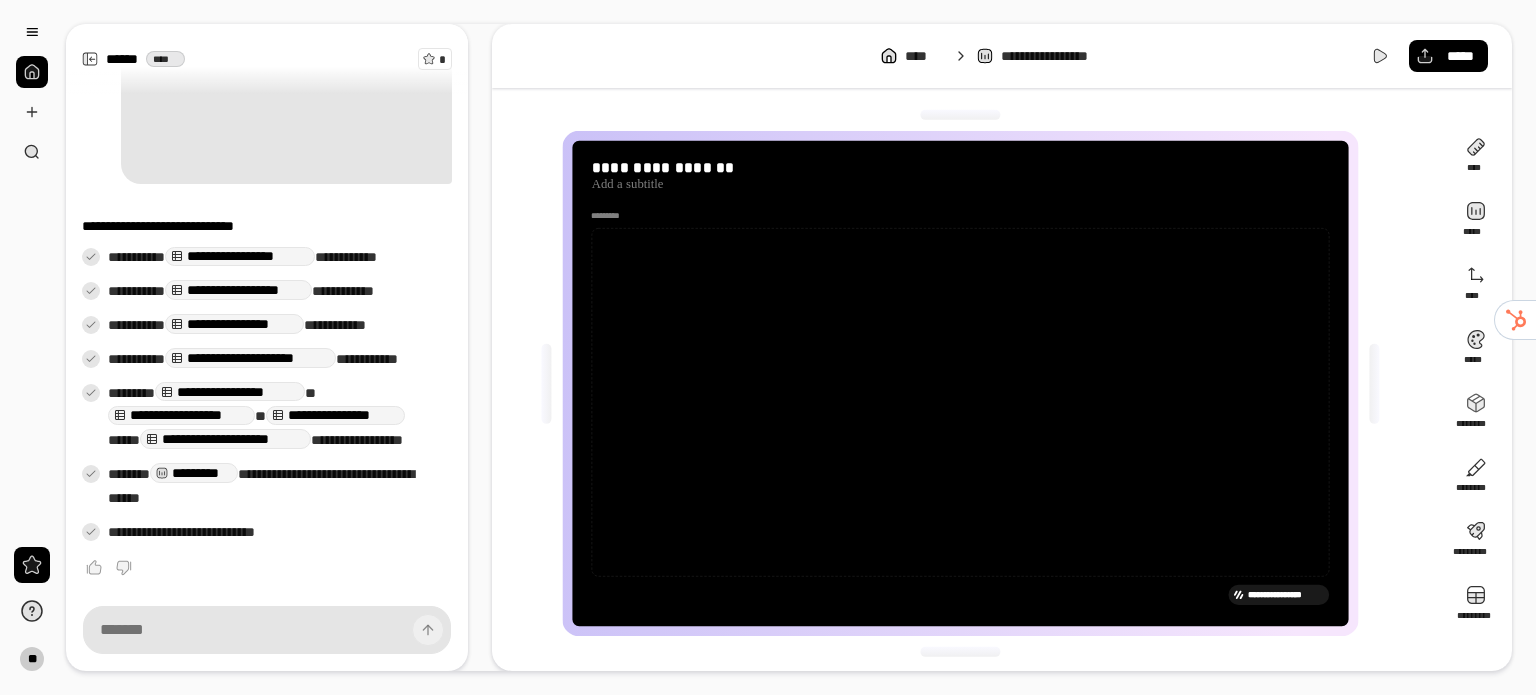 click on "[FIRST] [LAST] [LAST] [LAST]" at bounding box center (968, 383) 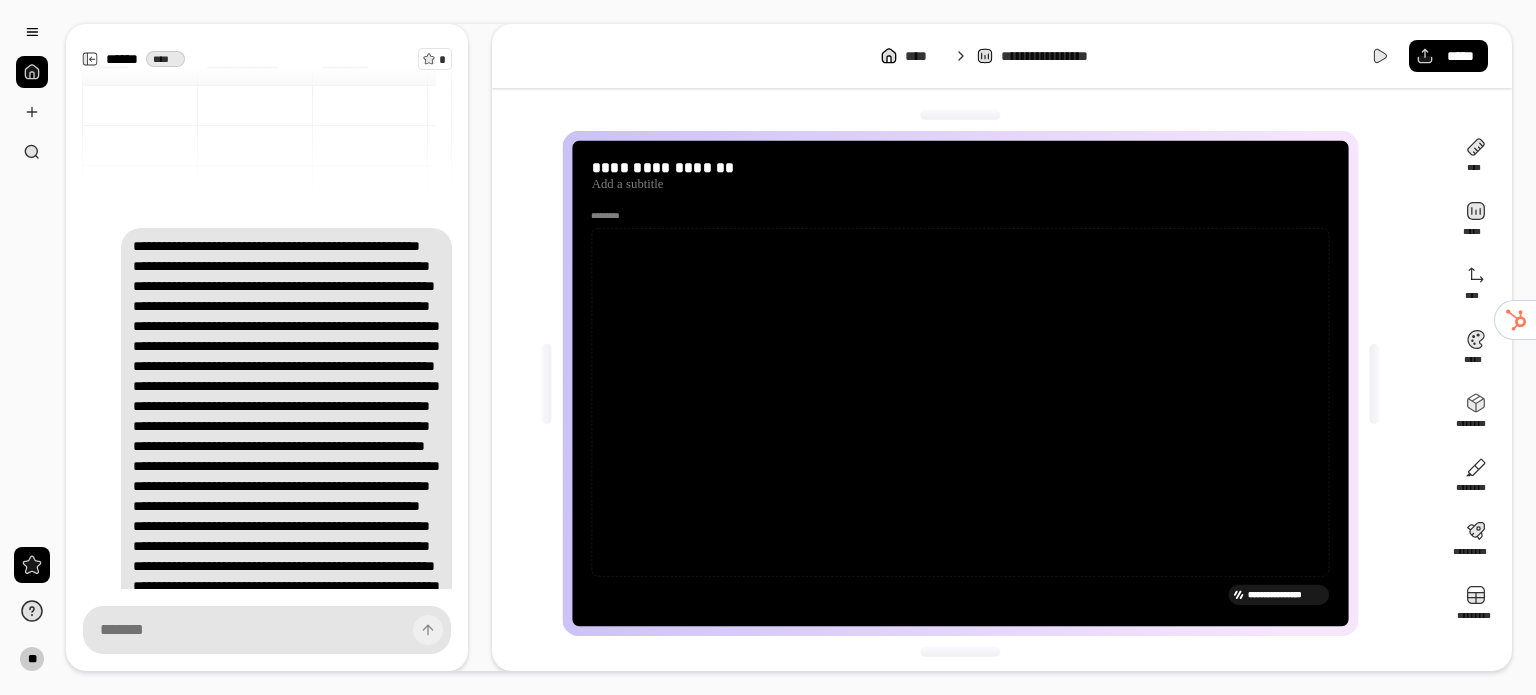 scroll, scrollTop: 735, scrollLeft: 0, axis: vertical 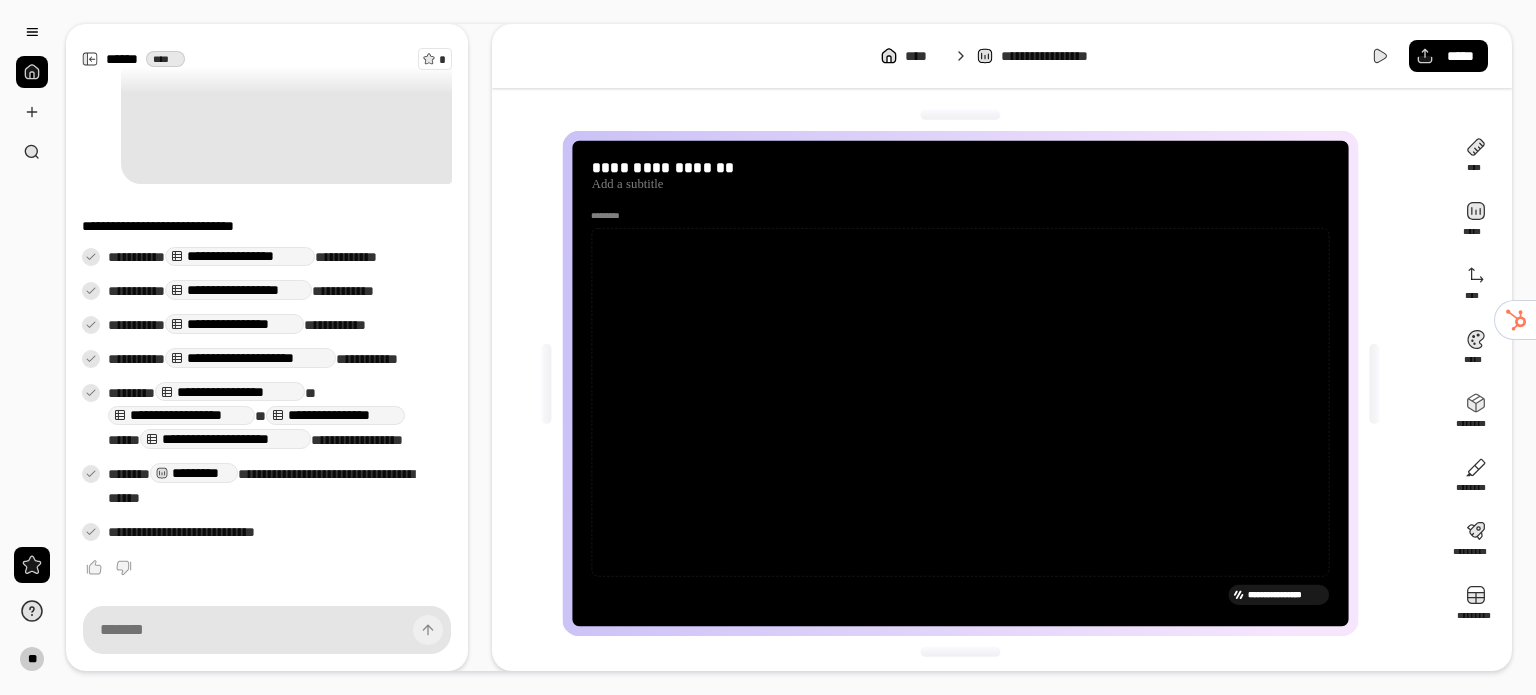 click on "**********" at bounding box center (272, 533) 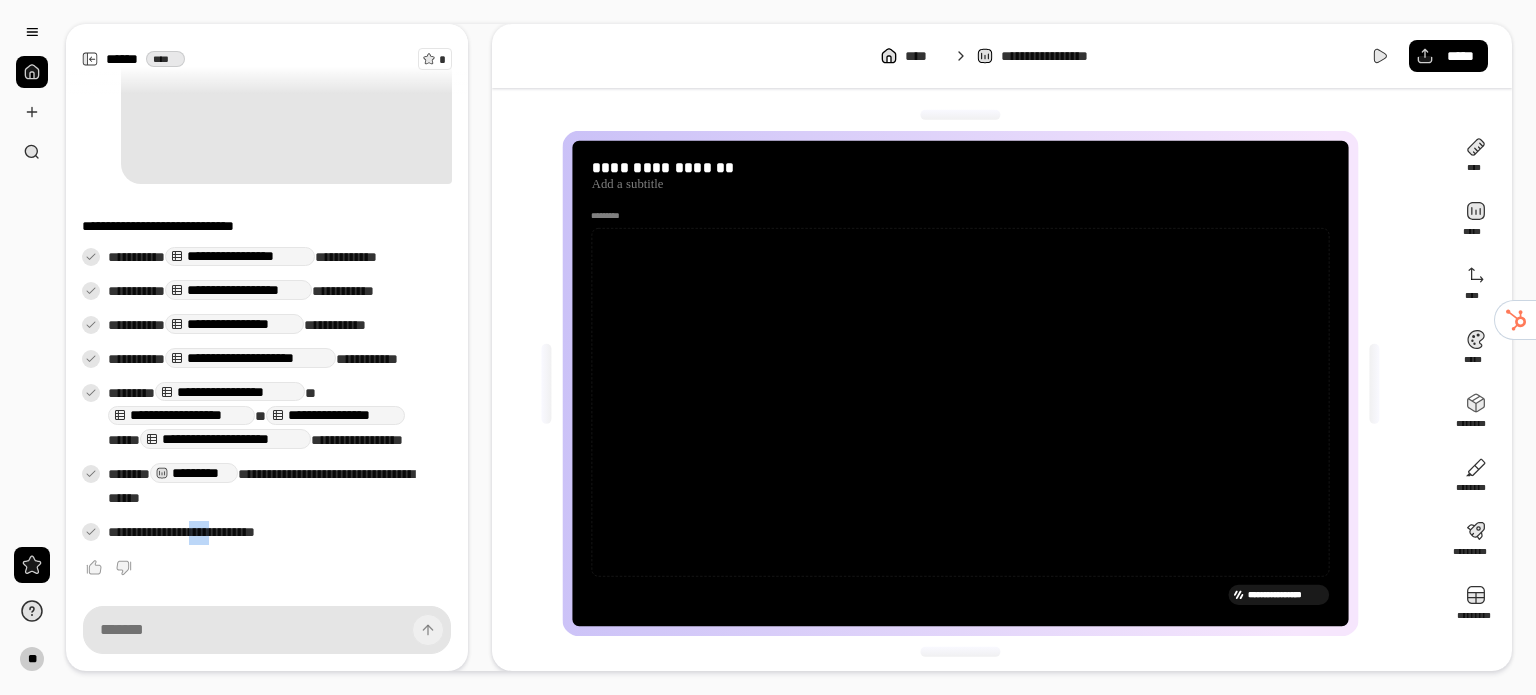 click on "**********" at bounding box center [272, 533] 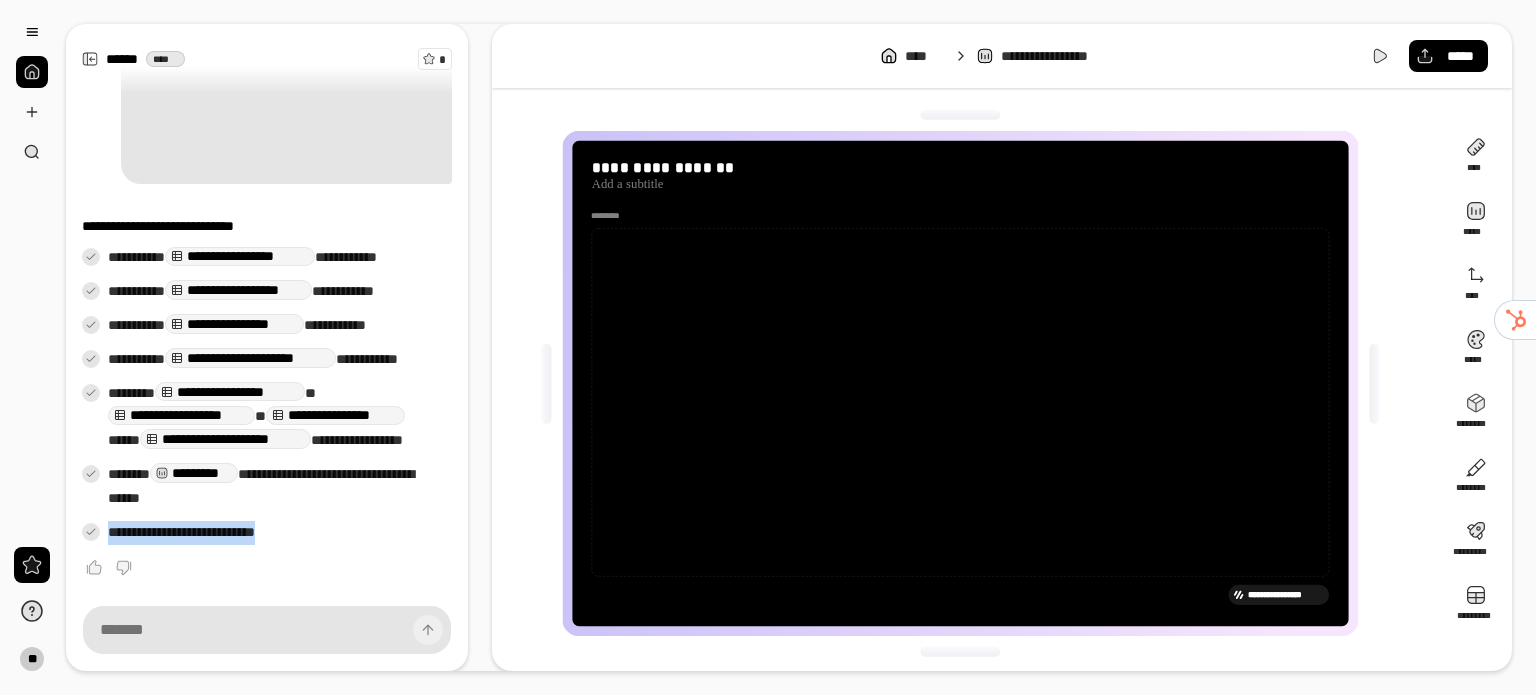 drag, startPoint x: 208, startPoint y: 537, endPoint x: 274, endPoint y: 508, distance: 72.09022 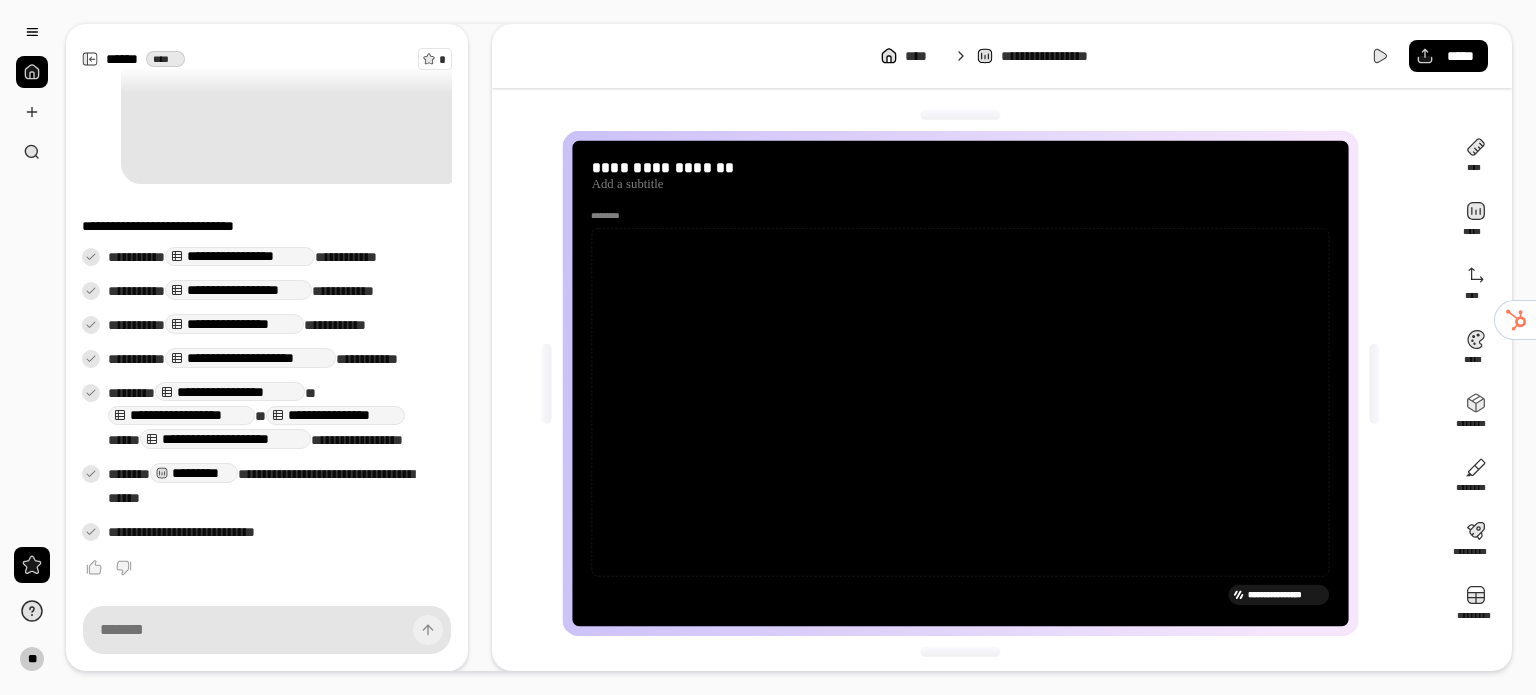 click on "[FIRST] [LAST] [LAST]" at bounding box center [272, 487] 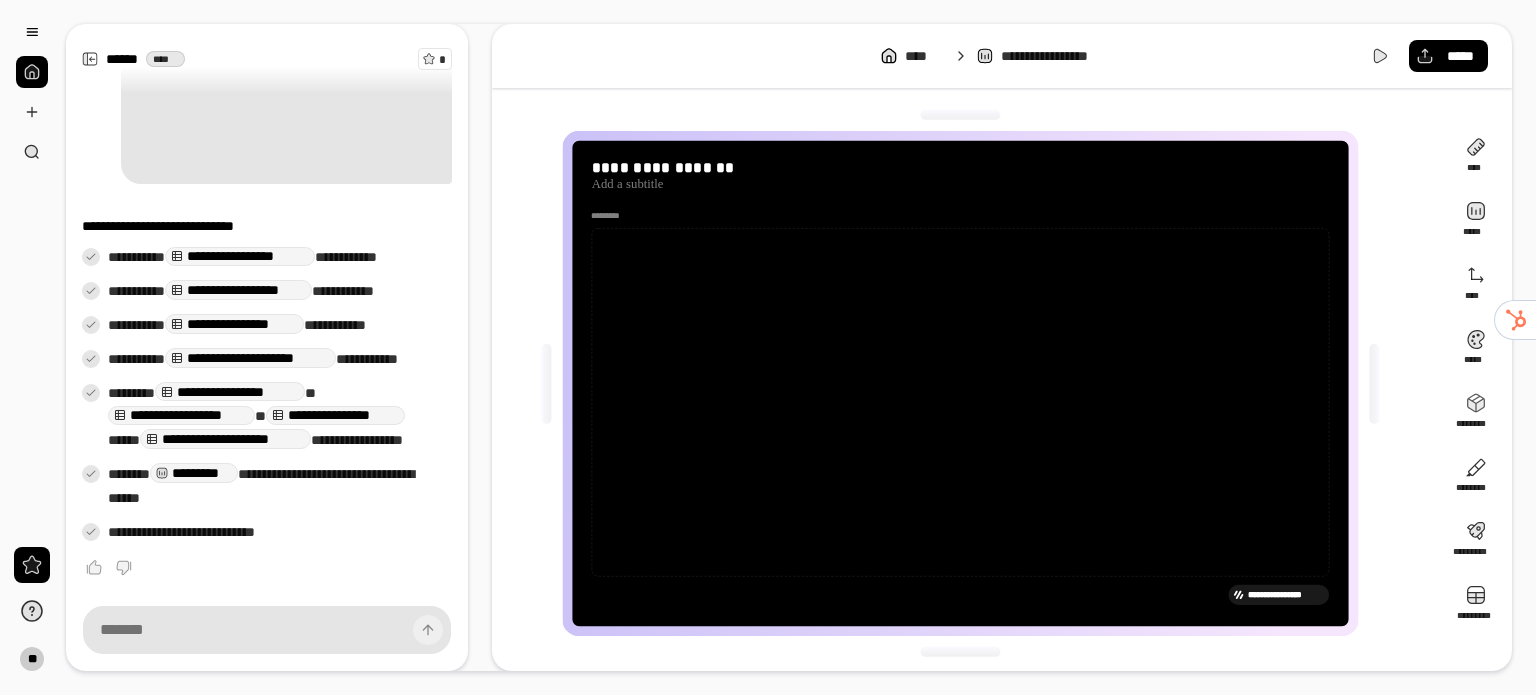 scroll, scrollTop: 4, scrollLeft: 0, axis: vertical 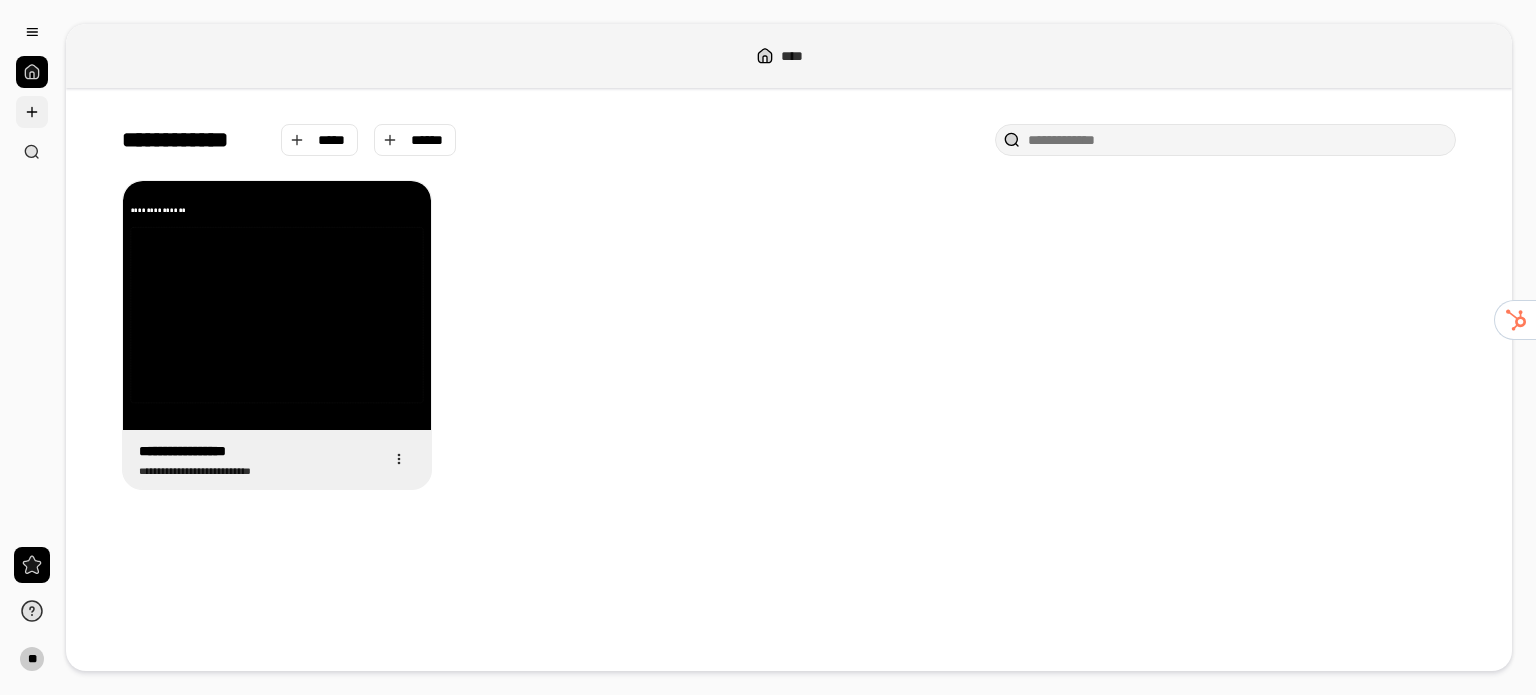 click at bounding box center [32, 112] 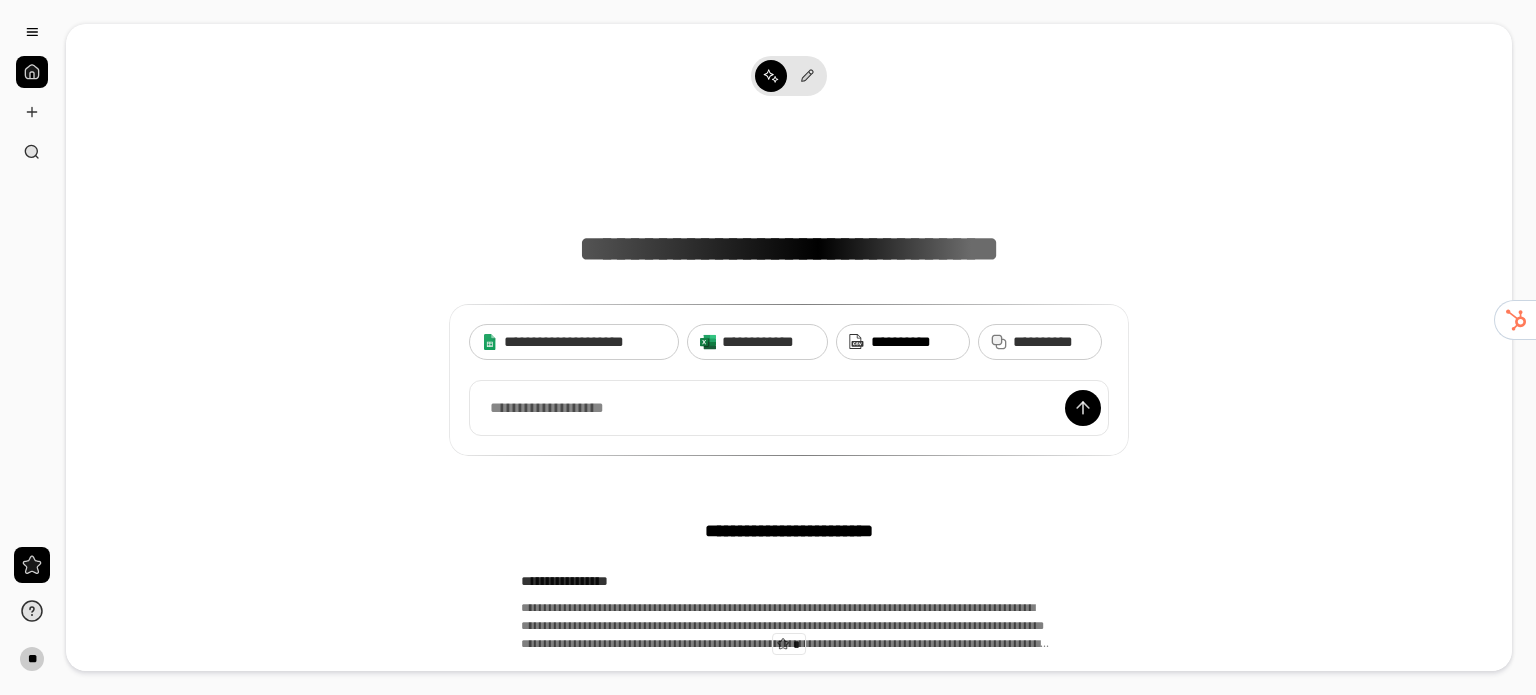 click on "**********" at bounding box center (914, 342) 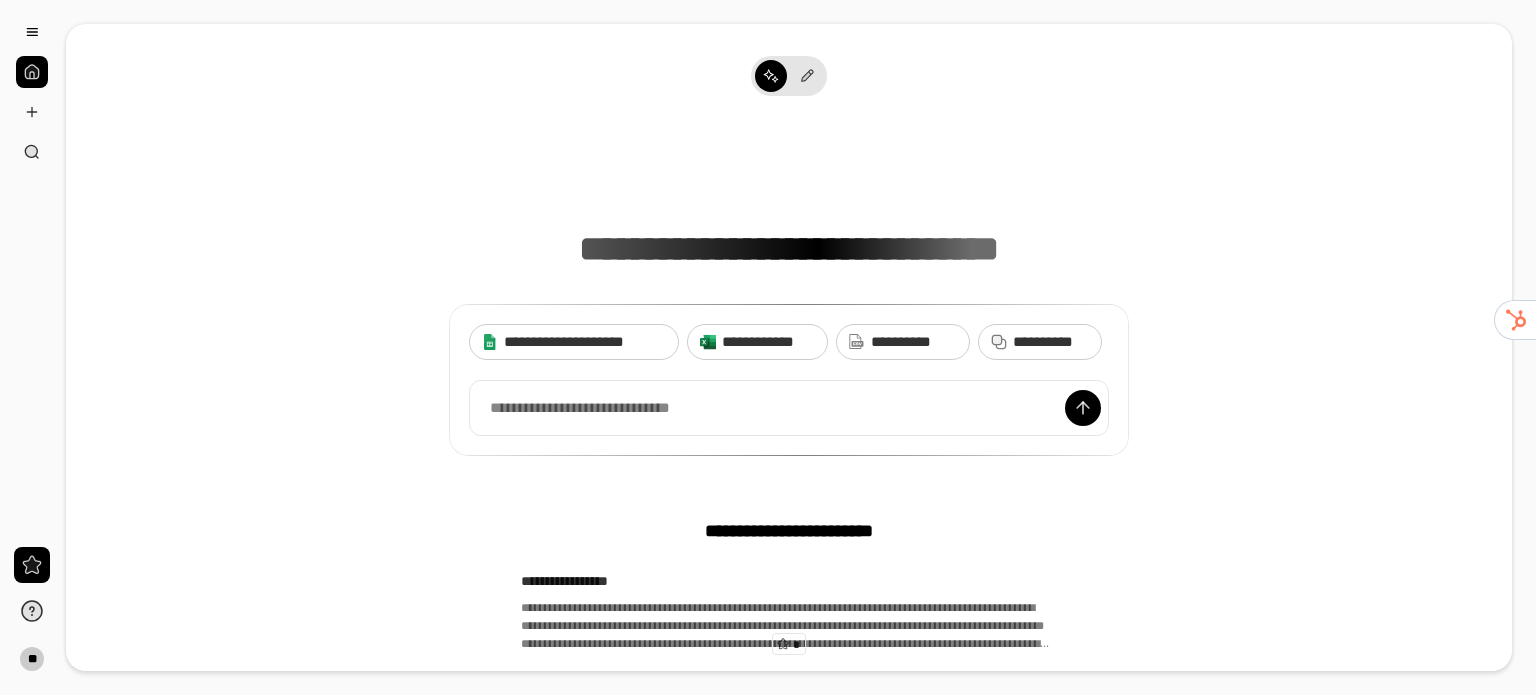 click on "**********" at bounding box center (789, 292) 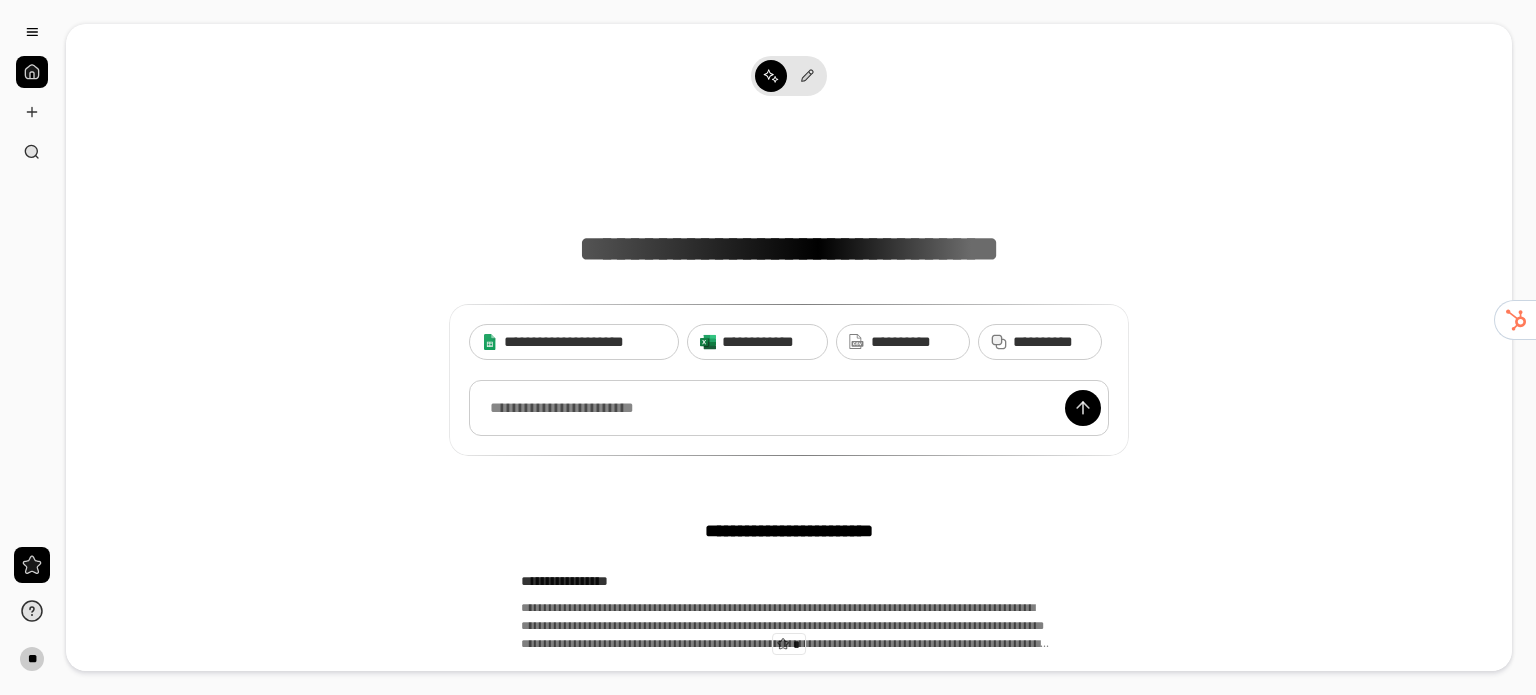 click at bounding box center [789, 408] 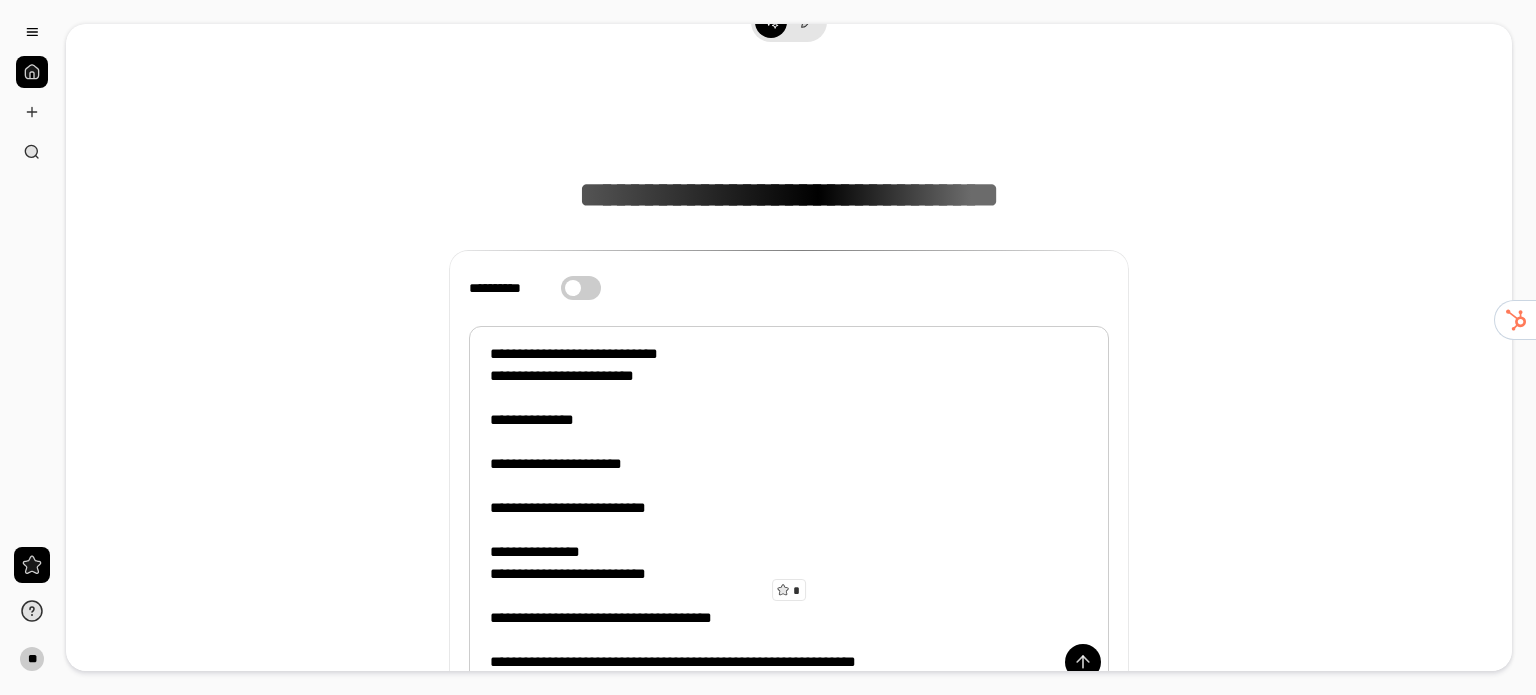 scroll, scrollTop: 254, scrollLeft: 0, axis: vertical 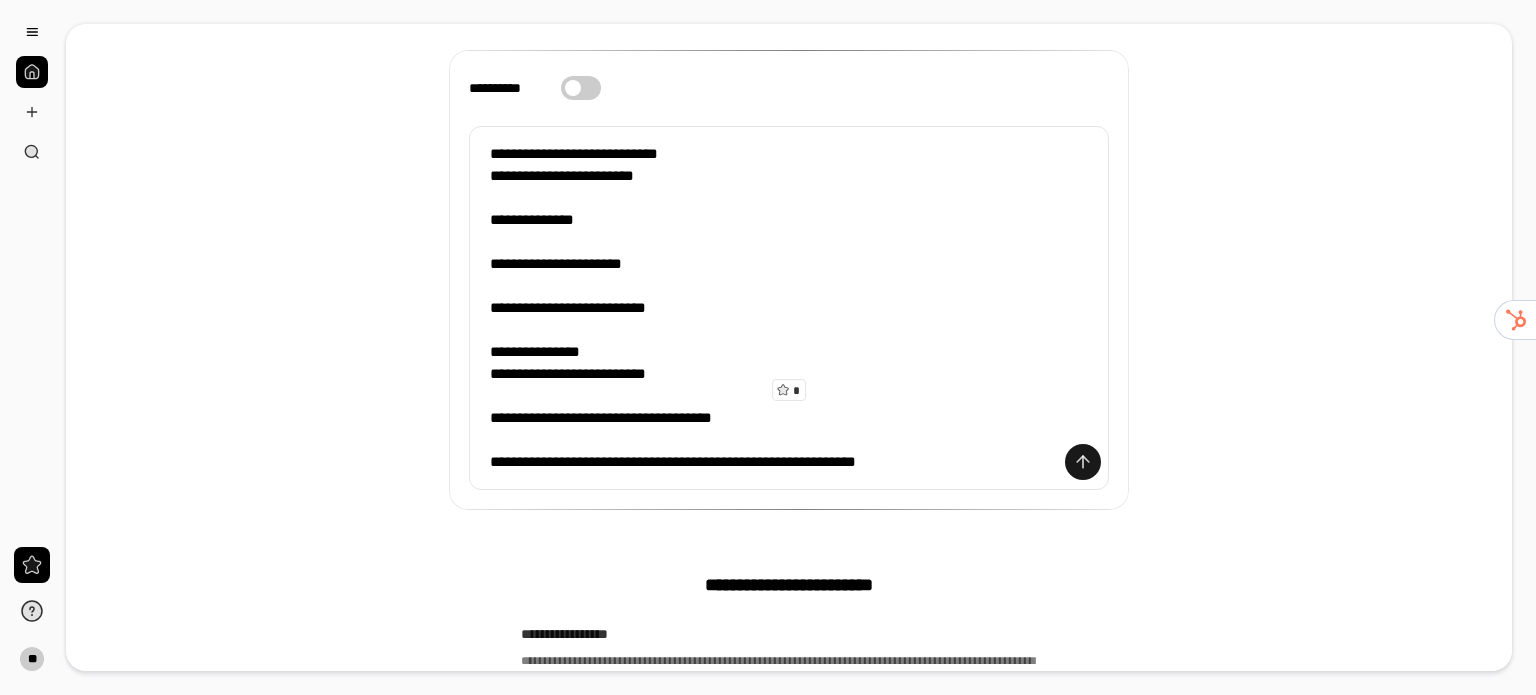 click at bounding box center (1083, 462) 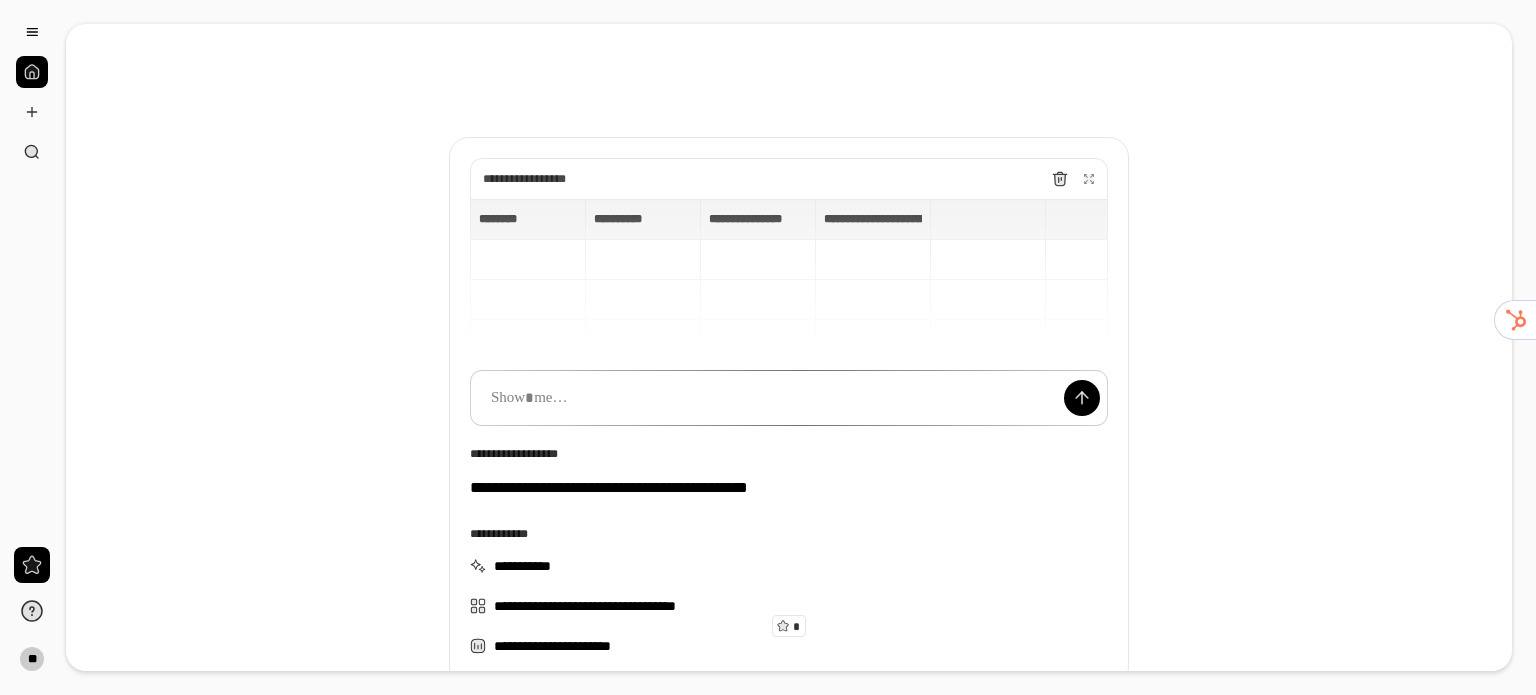 scroll, scrollTop: 0, scrollLeft: 0, axis: both 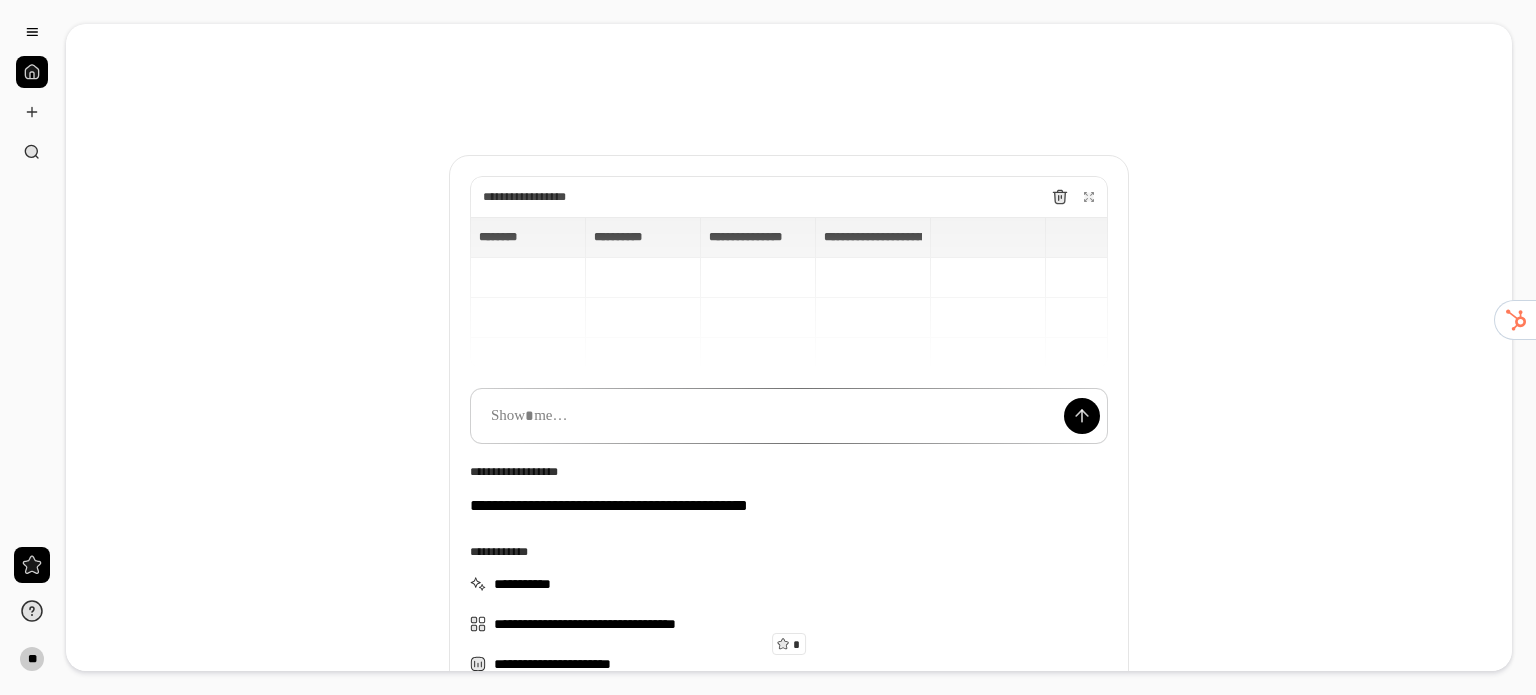 type 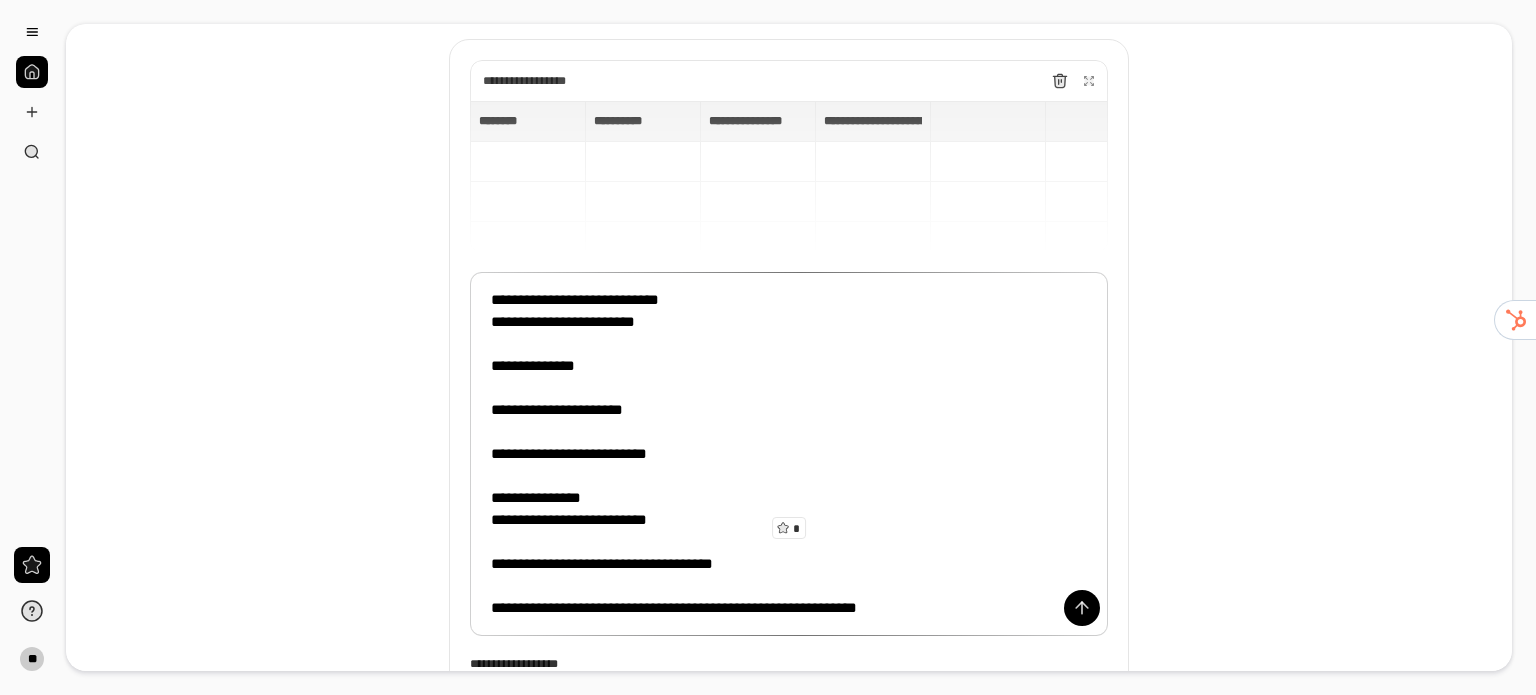 scroll, scrollTop: 161, scrollLeft: 0, axis: vertical 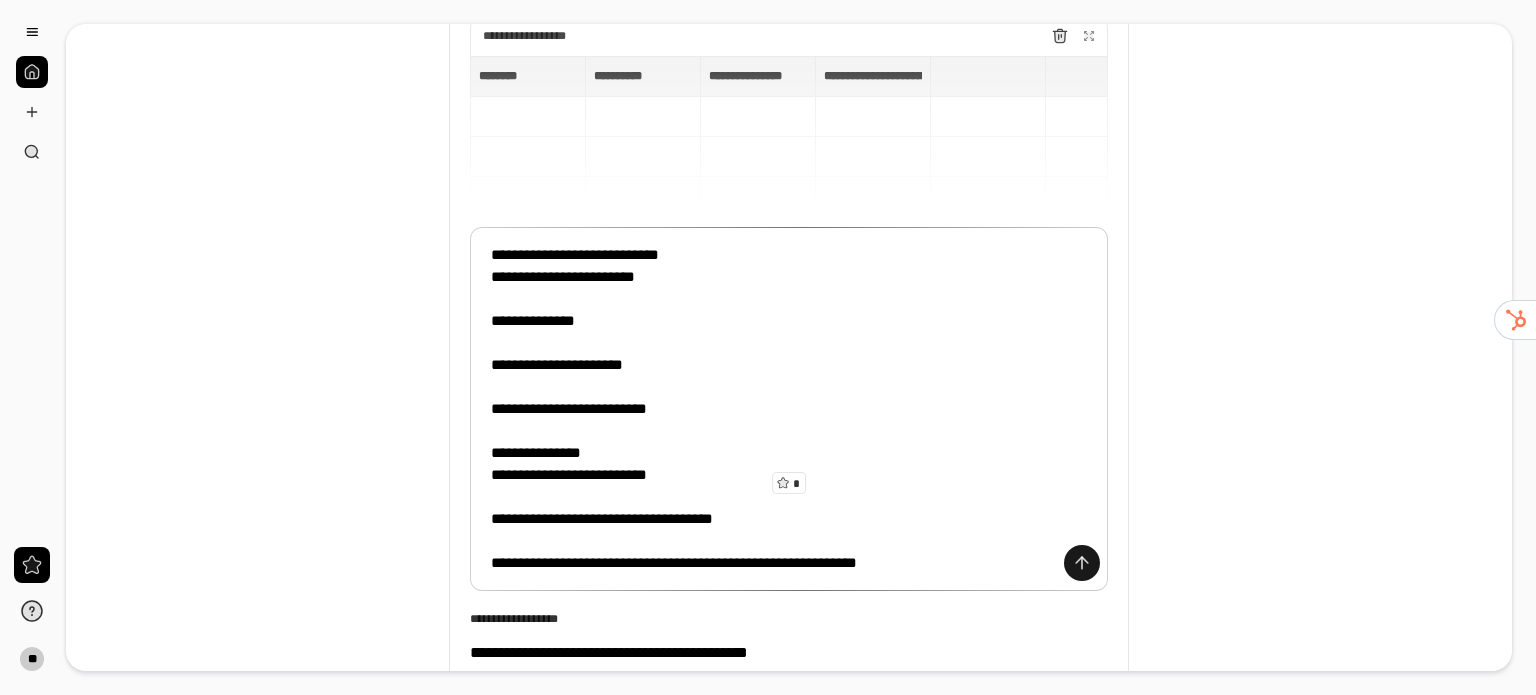 click at bounding box center (1082, 563) 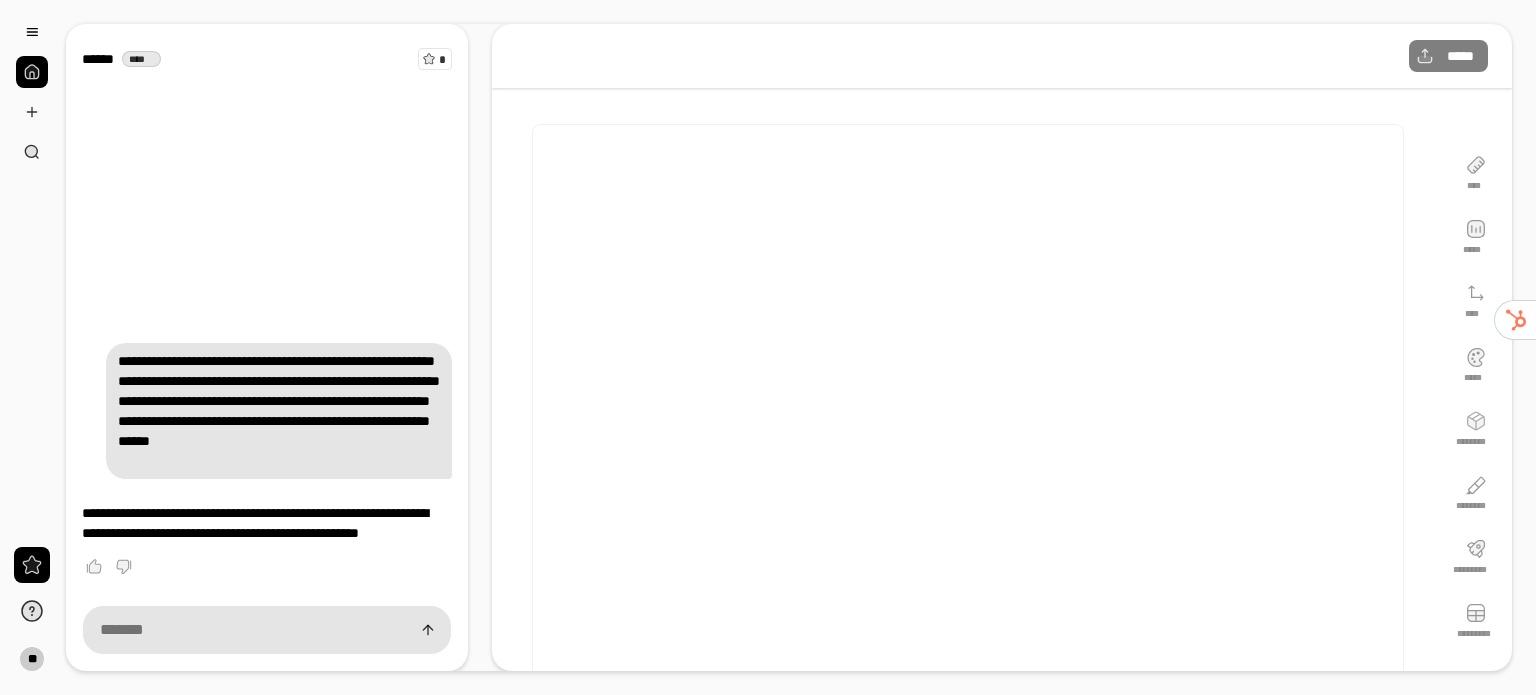scroll, scrollTop: 0, scrollLeft: 0, axis: both 